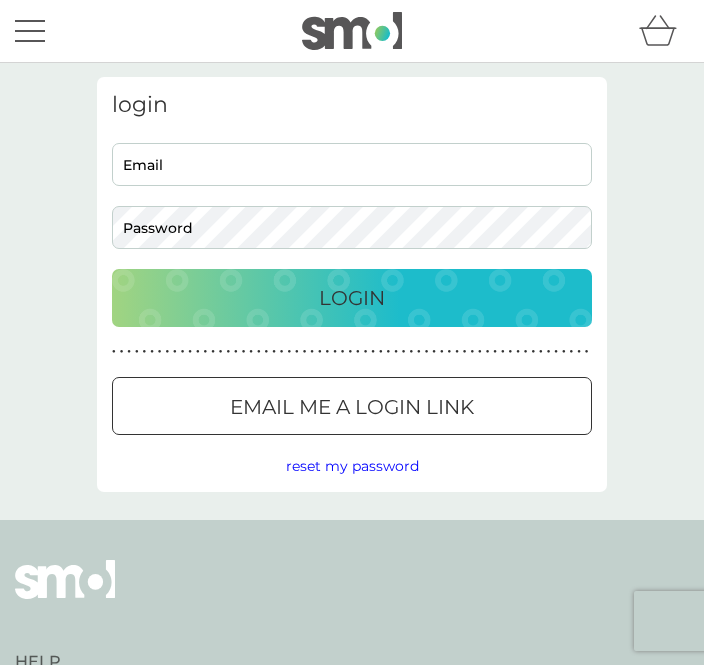 scroll, scrollTop: 0, scrollLeft: 0, axis: both 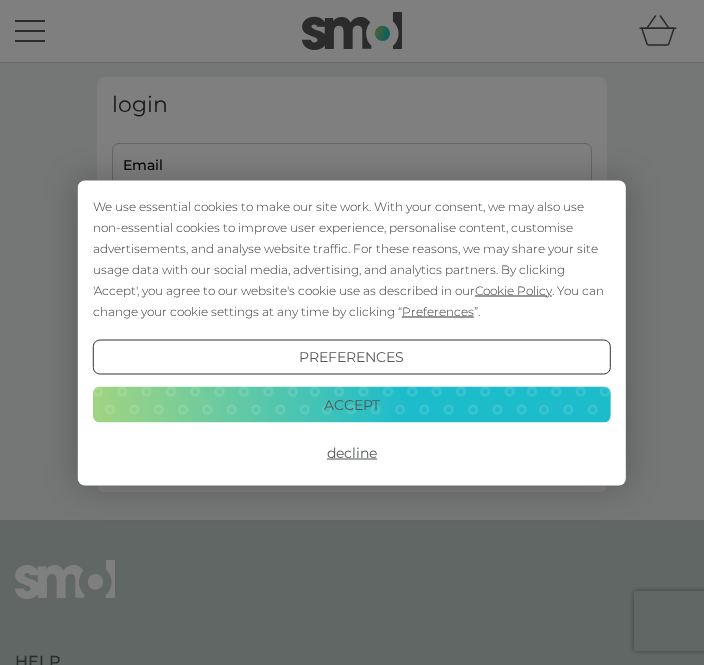 click on "Decline" at bounding box center [352, 453] 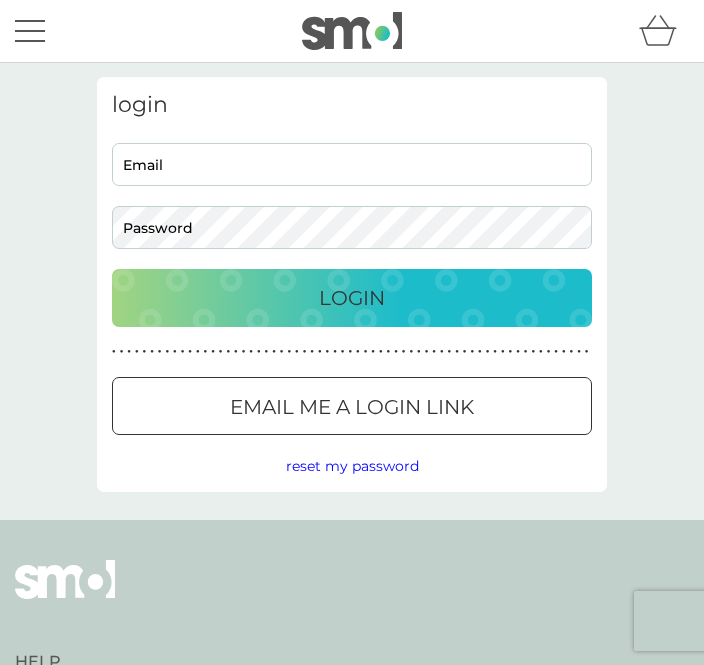 click on "Email" at bounding box center (352, 164) 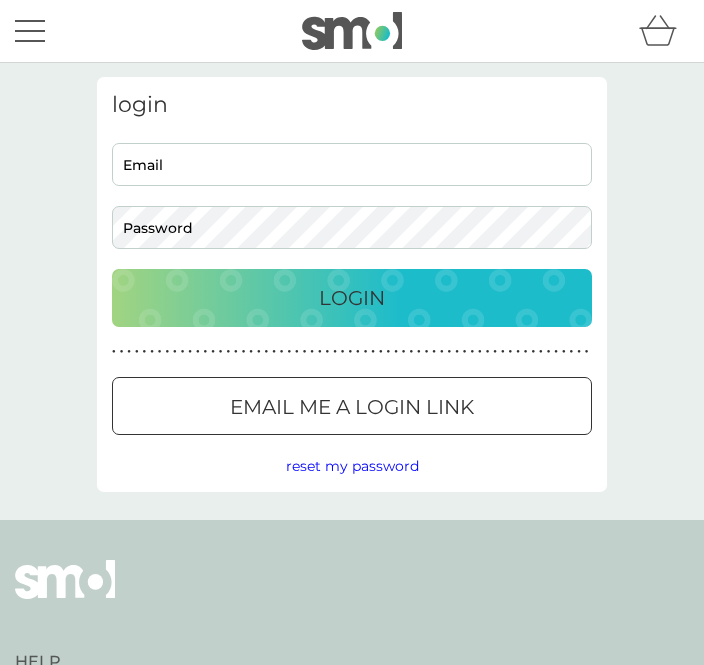 scroll, scrollTop: 0, scrollLeft: 0, axis: both 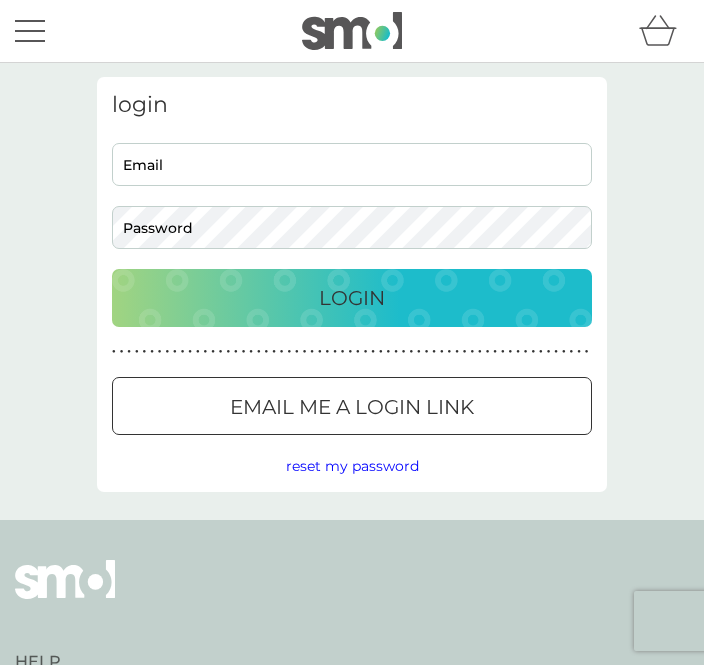 click on "Email" at bounding box center (352, 164) 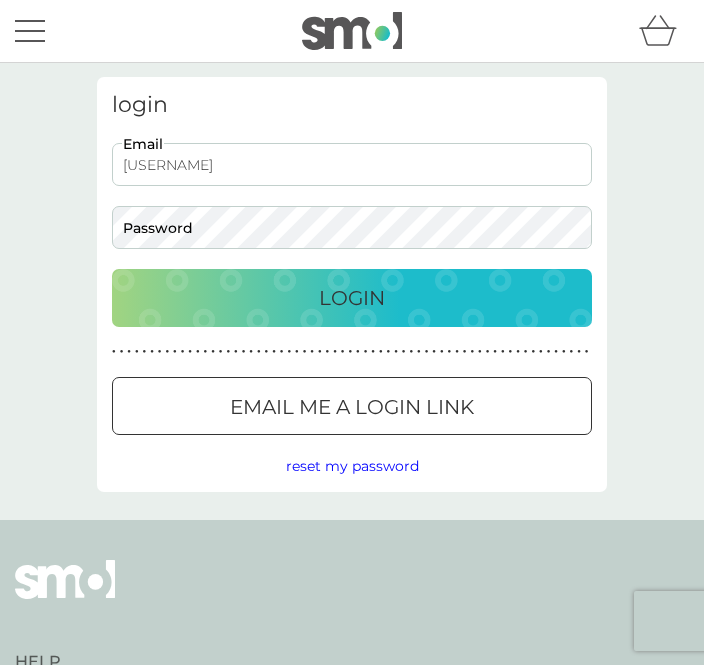 scroll, scrollTop: 0, scrollLeft: 0, axis: both 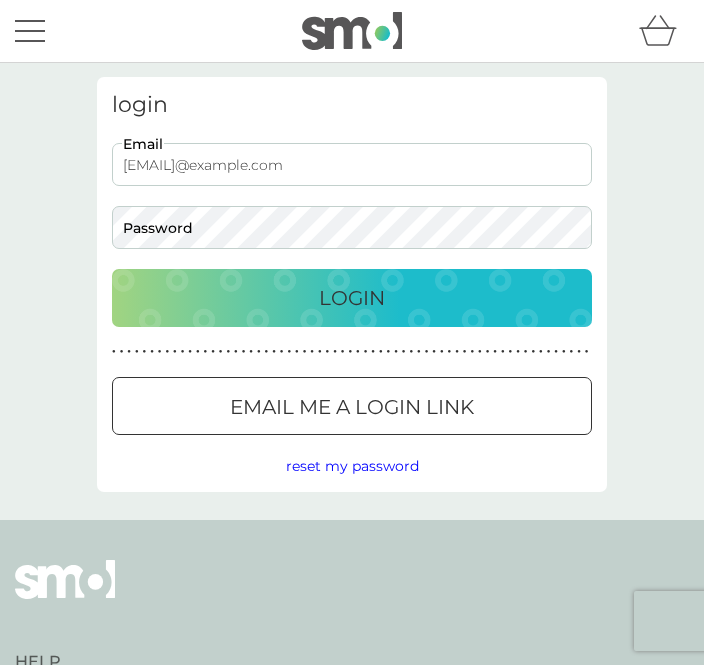 type on "[EMAIL]@example.com" 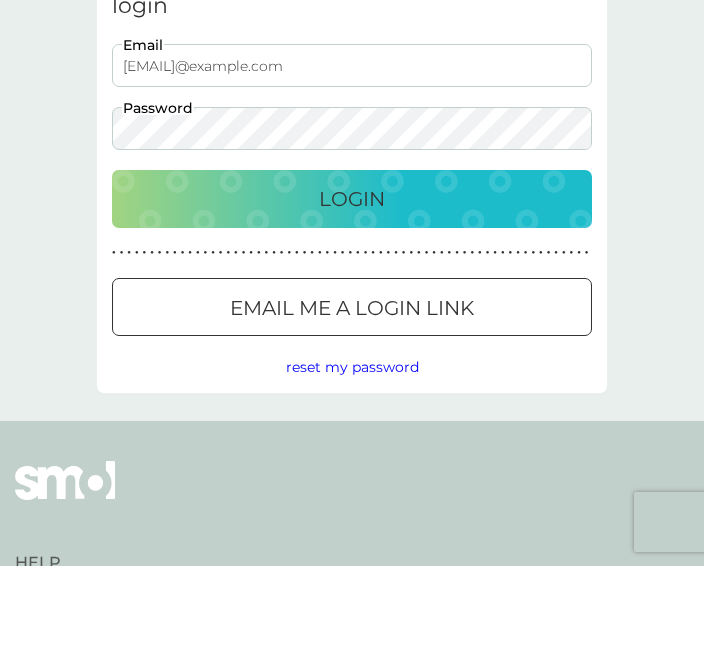 click on "Login" at bounding box center [352, 298] 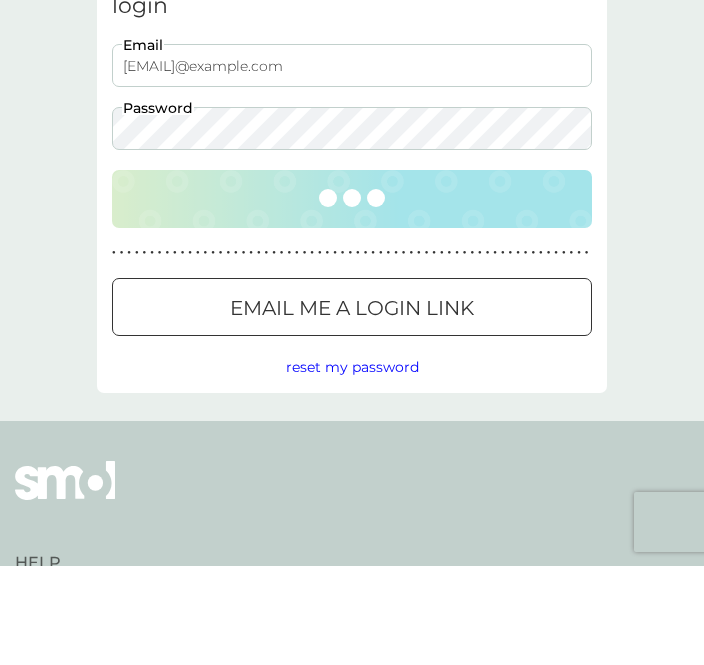 scroll, scrollTop: 99, scrollLeft: 0, axis: vertical 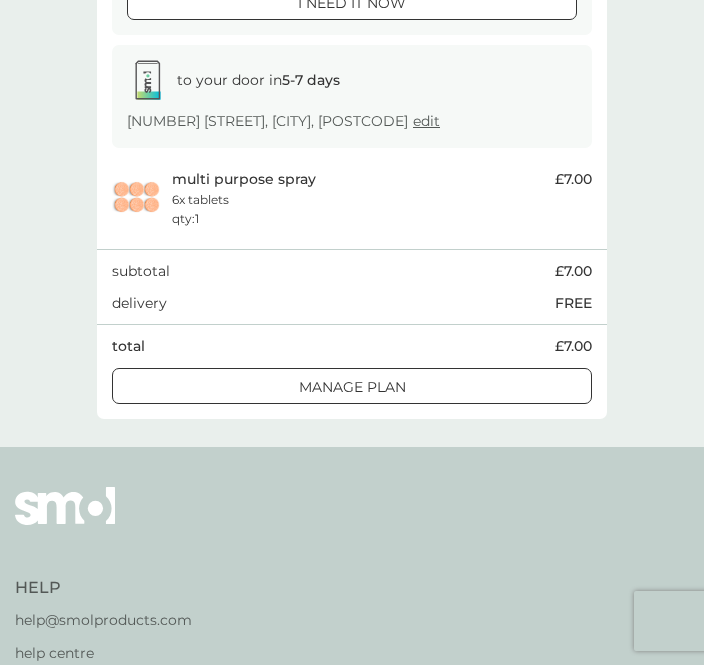 click at bounding box center (352, 386) 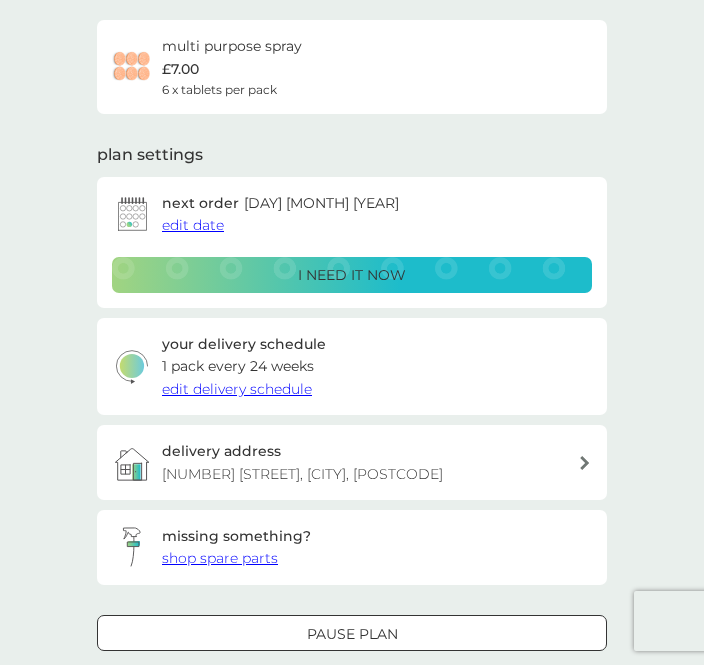 scroll, scrollTop: 142, scrollLeft: 0, axis: vertical 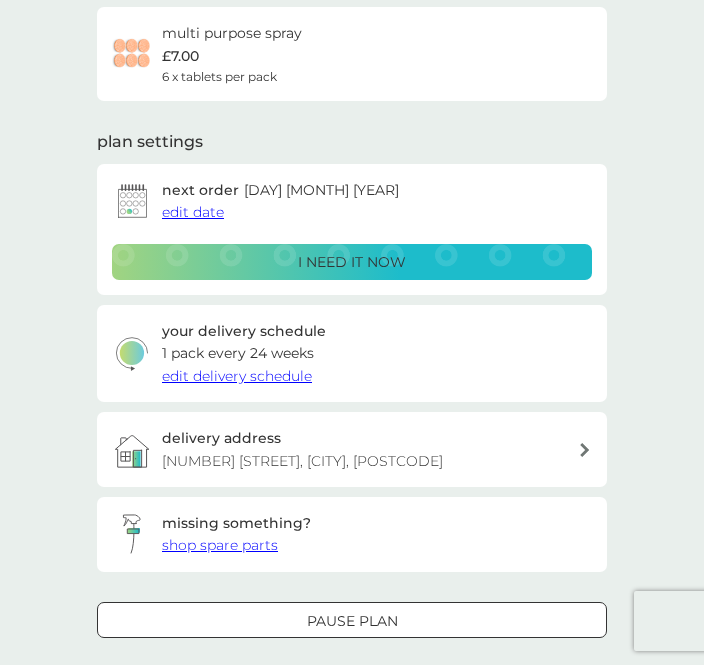 click on "edit delivery schedule" at bounding box center (237, 376) 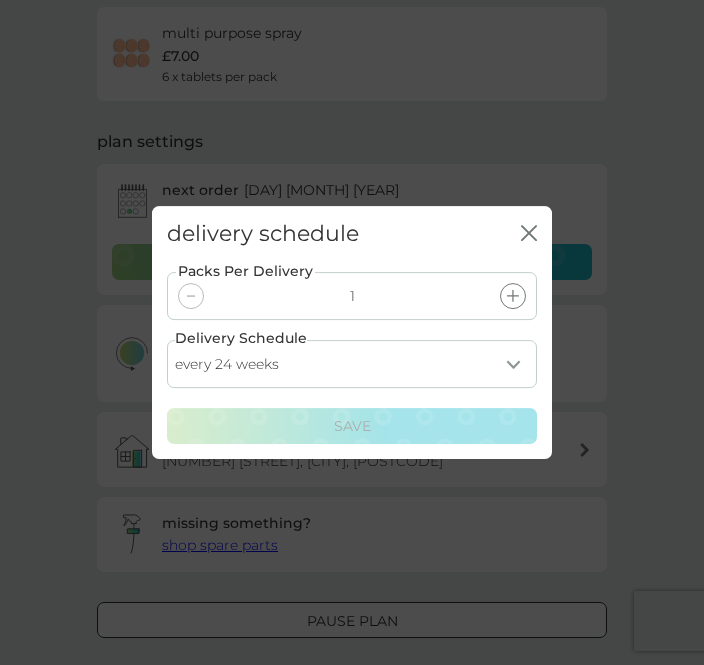click on "every 1 week every 2 weeks every 3 weeks every 4 weeks every 5 weeks every 6 weeks every 7 weeks every 8 weeks every 9 weeks every 10 weeks every 11 weeks every 12 weeks every 13 weeks every 14 weeks every 15 weeks every 16 weeks every 17 weeks every 18 weeks every 19 weeks every 20 weeks every 21 weeks every 22 weeks every 23 weeks every 24 weeks every 25 weeks every 26 weeks every 27 weeks every 28 weeks every 29 weeks every 30 weeks every 31 weeks every 32 weeks every 33 weeks every 34 weeks every 35 weeks" at bounding box center (352, 364) 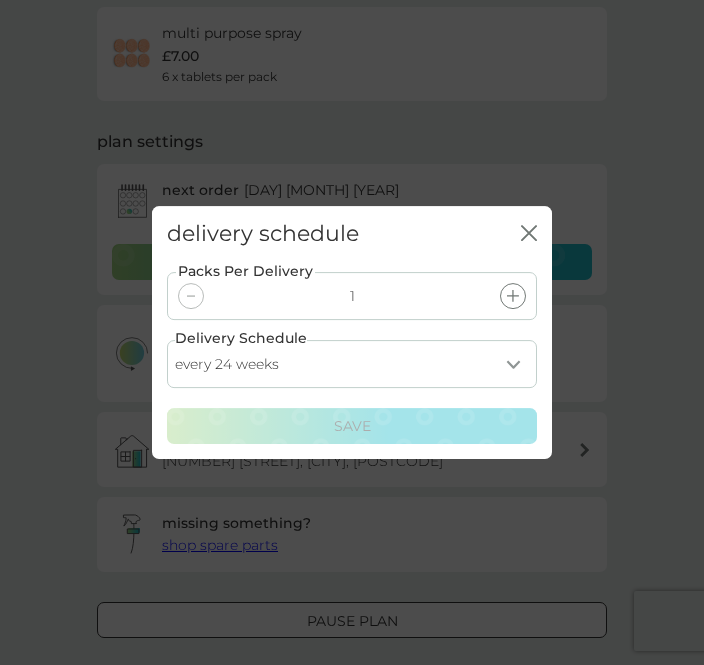 select on "245" 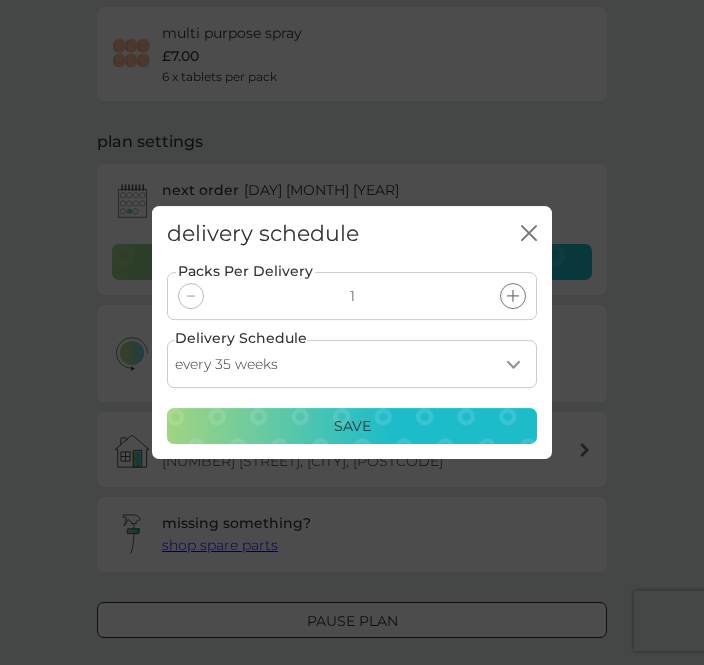 click on "Save" at bounding box center [352, 426] 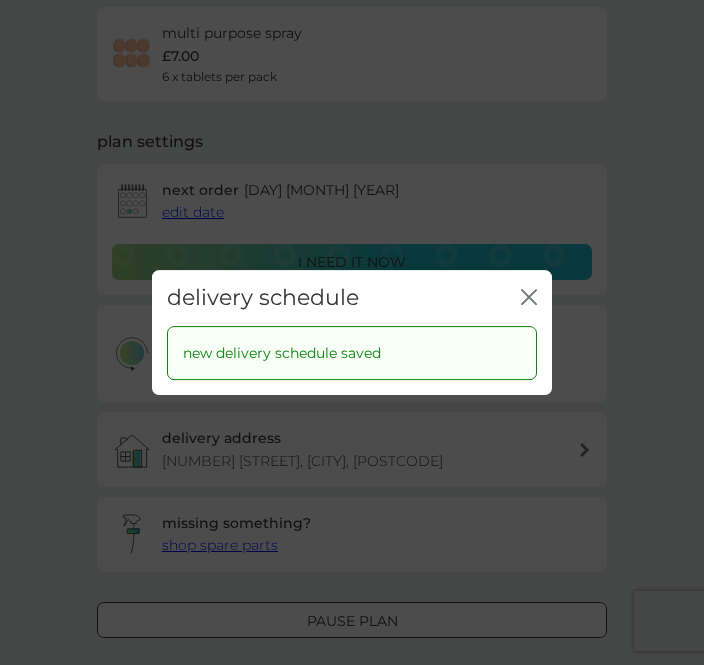 click 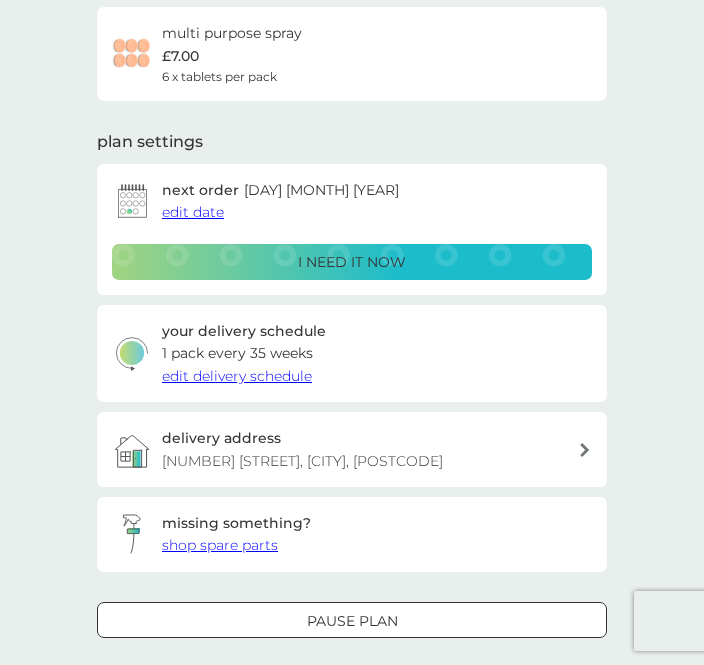click on "edit date" at bounding box center [193, 212] 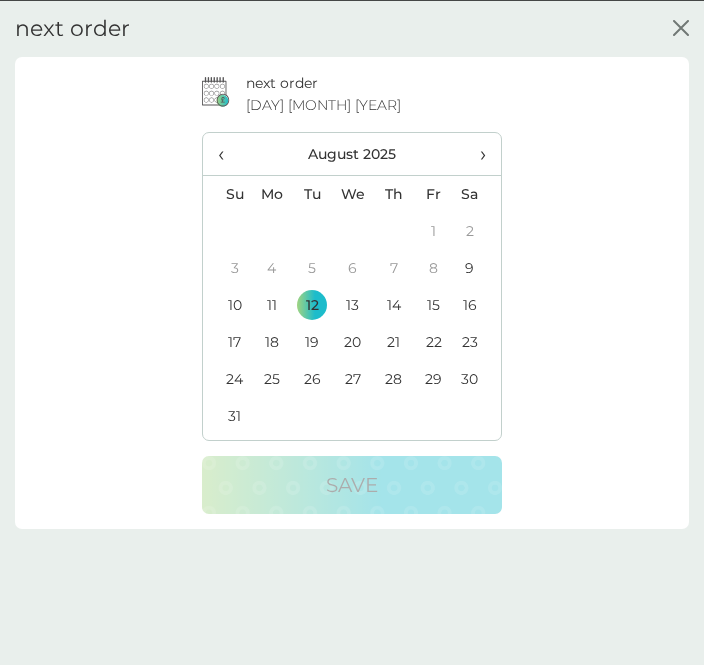 click on "›" at bounding box center (477, 153) 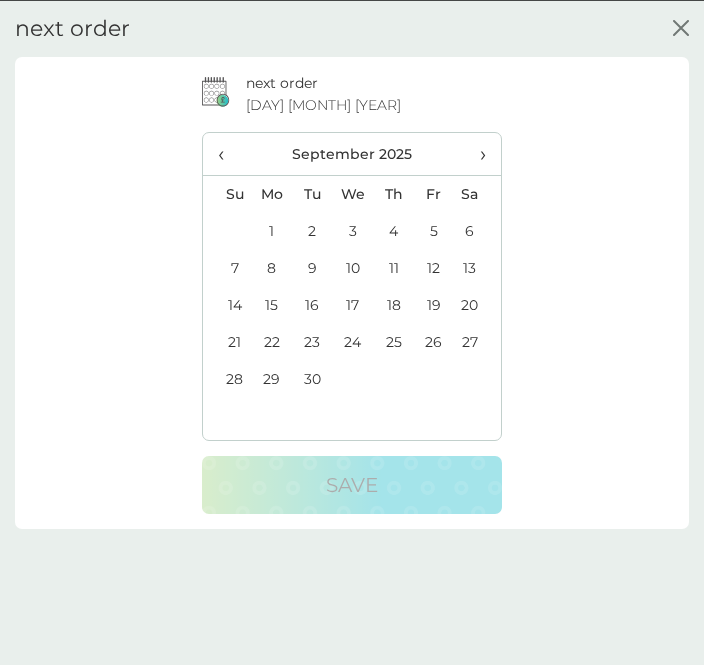 click on "›" at bounding box center [477, 153] 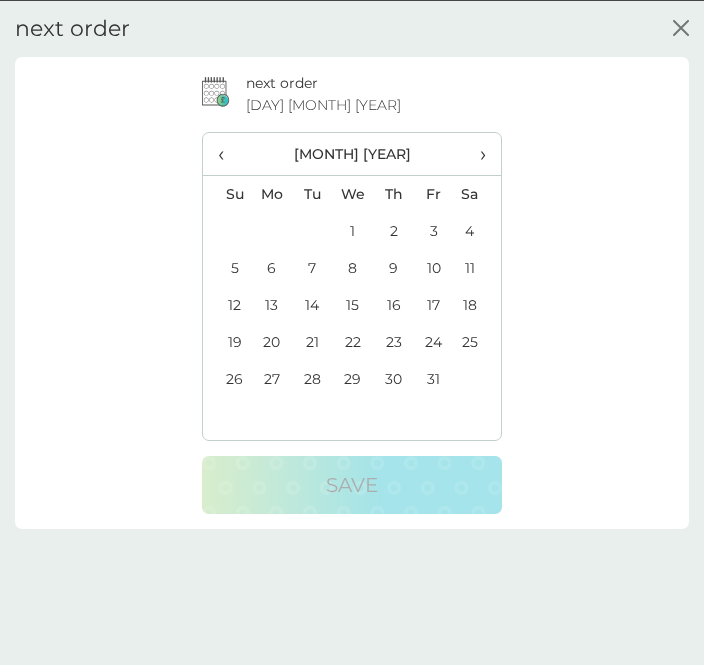 click on "›" at bounding box center (477, 153) 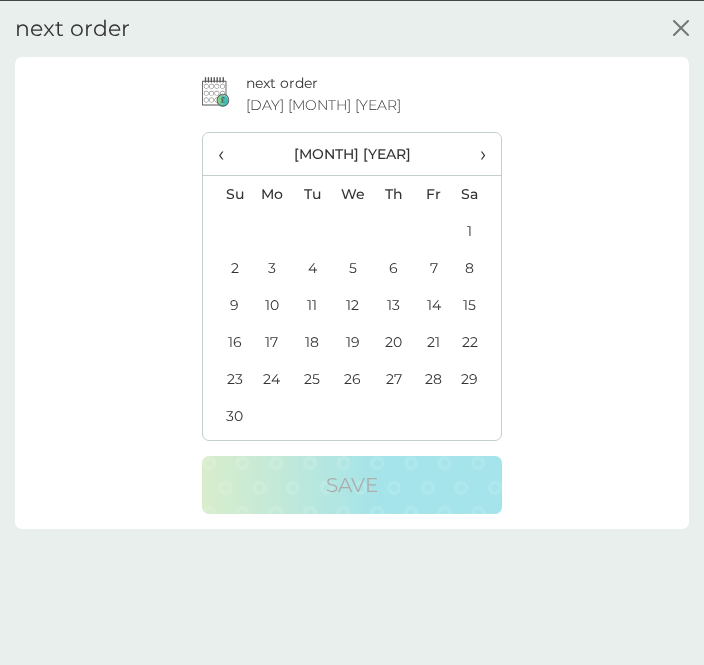 click on "›" at bounding box center (477, 153) 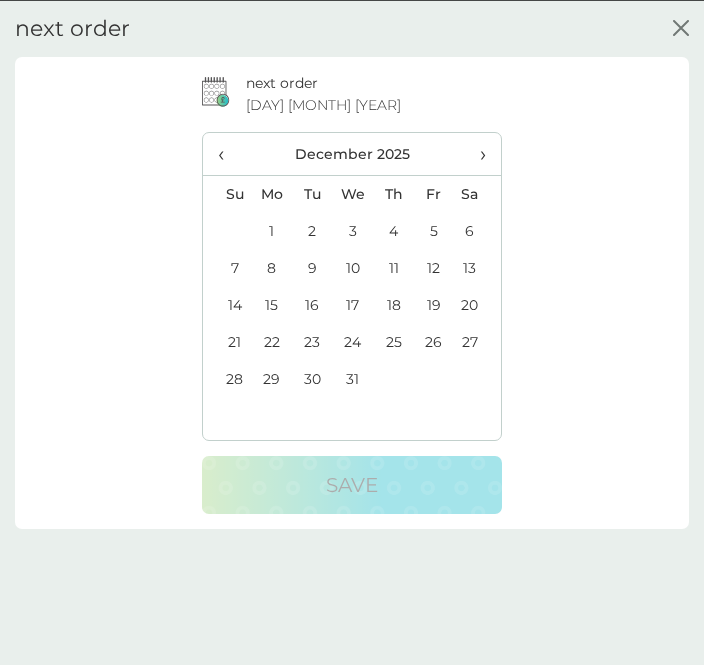 click on "›" at bounding box center [477, 153] 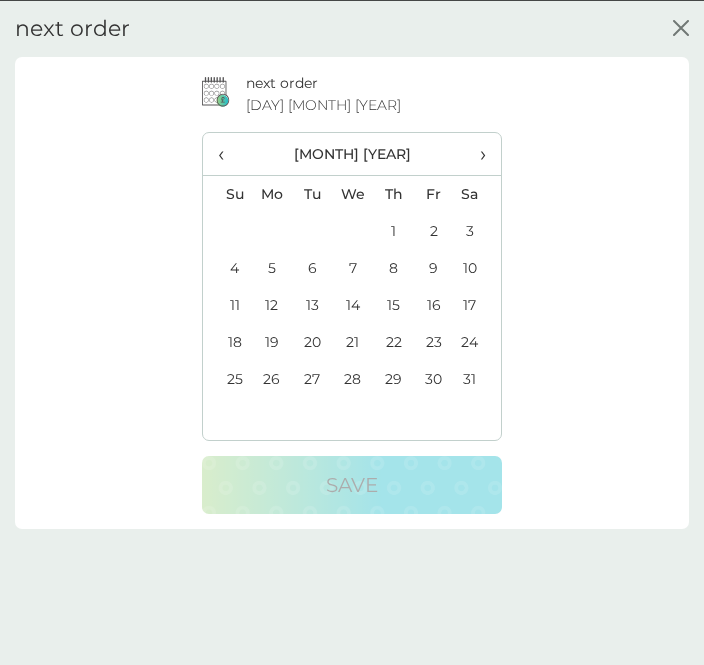 click on "›" at bounding box center (477, 153) 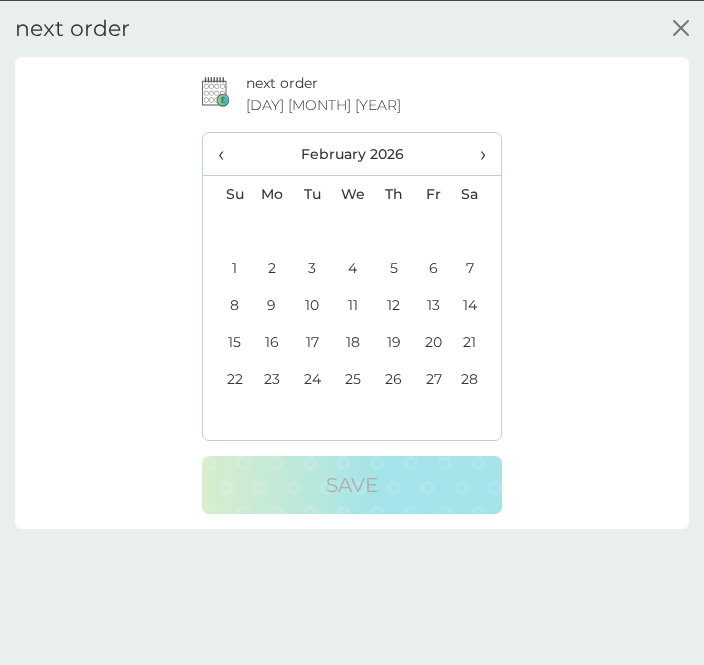 click on "›" at bounding box center [477, 153] 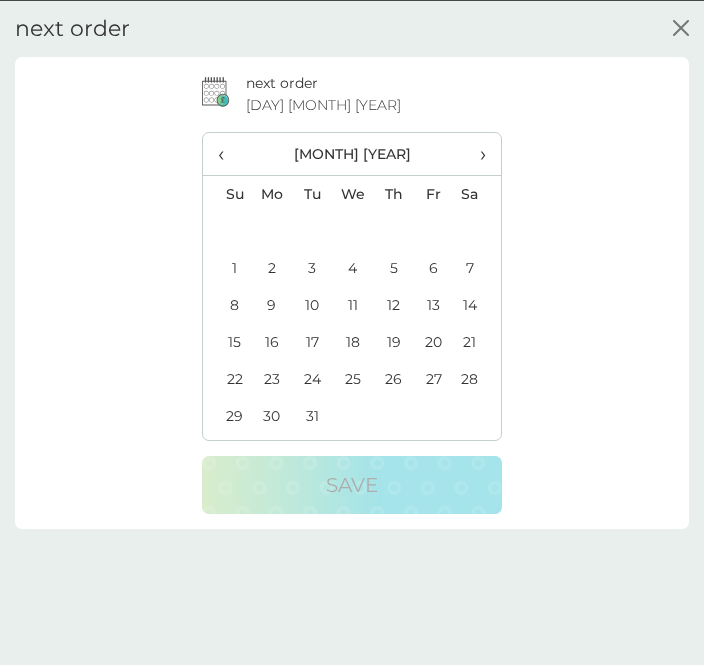 click on "12" at bounding box center (394, 304) 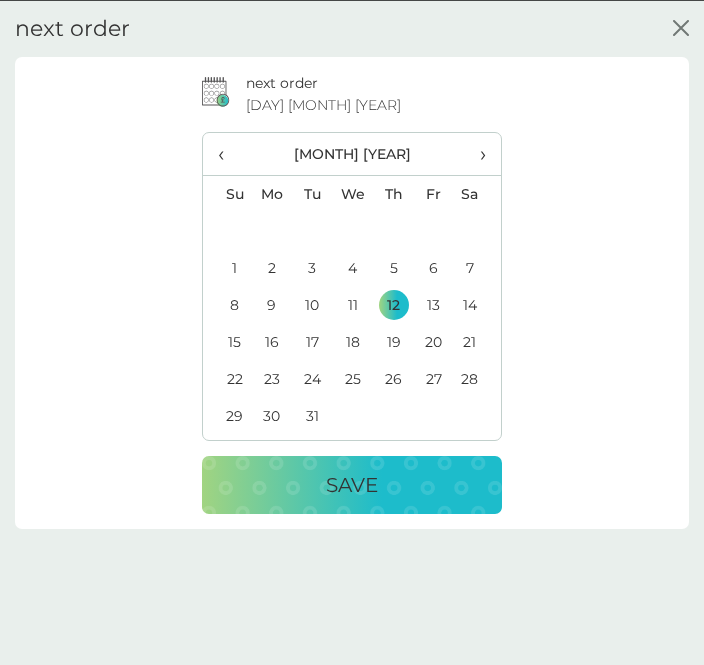 click on "Save" at bounding box center (352, 484) 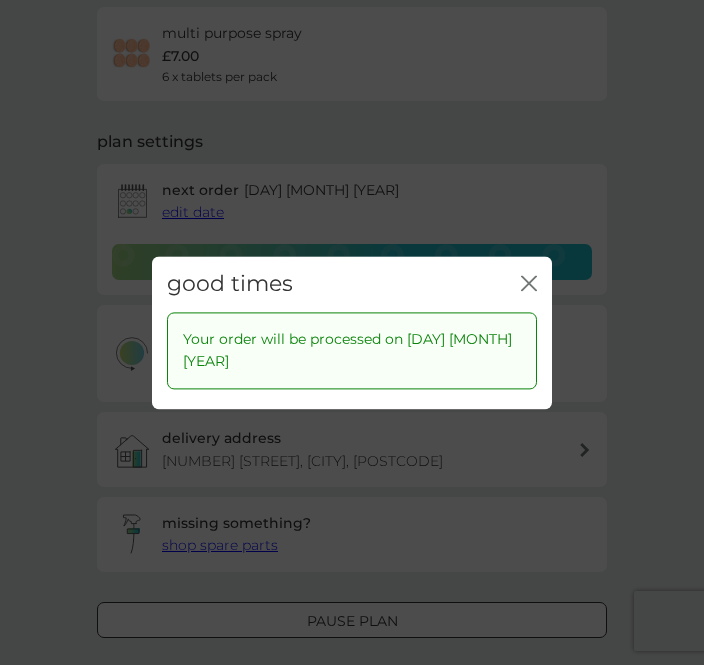 click 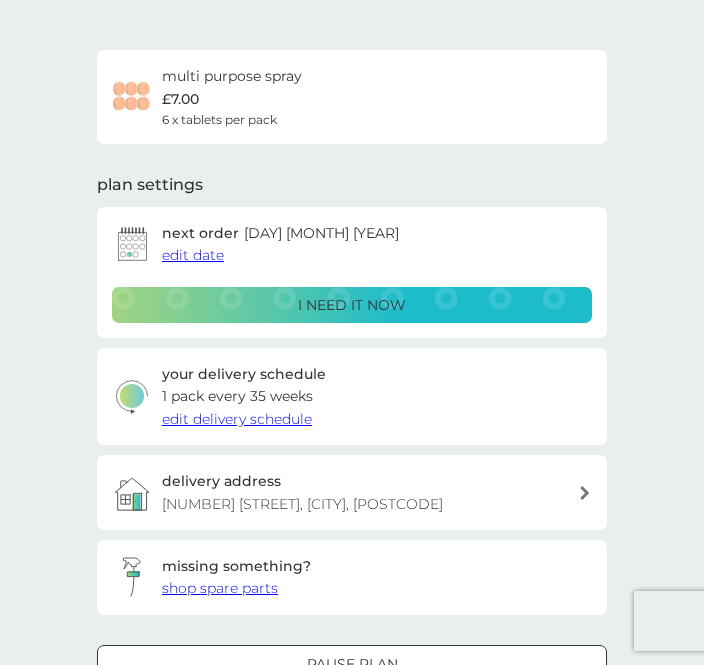 scroll, scrollTop: 0, scrollLeft: 0, axis: both 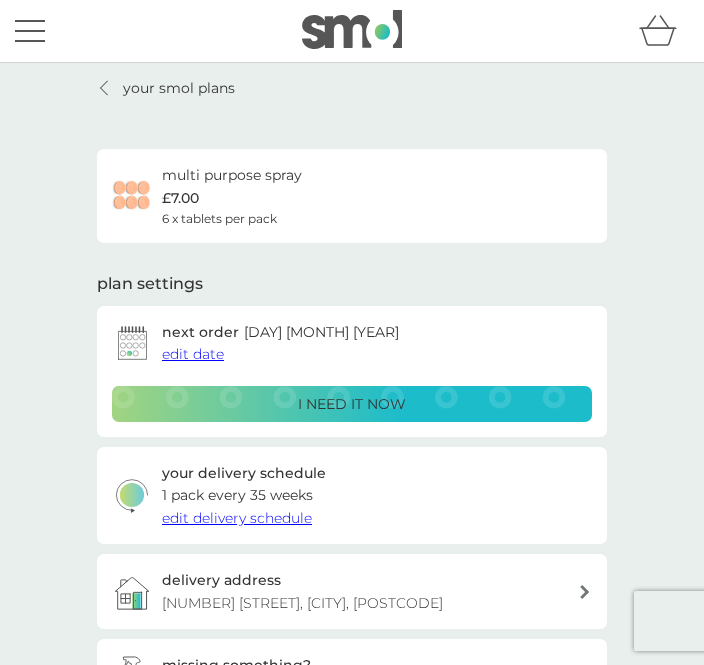 click on "your smol plans" at bounding box center [179, 88] 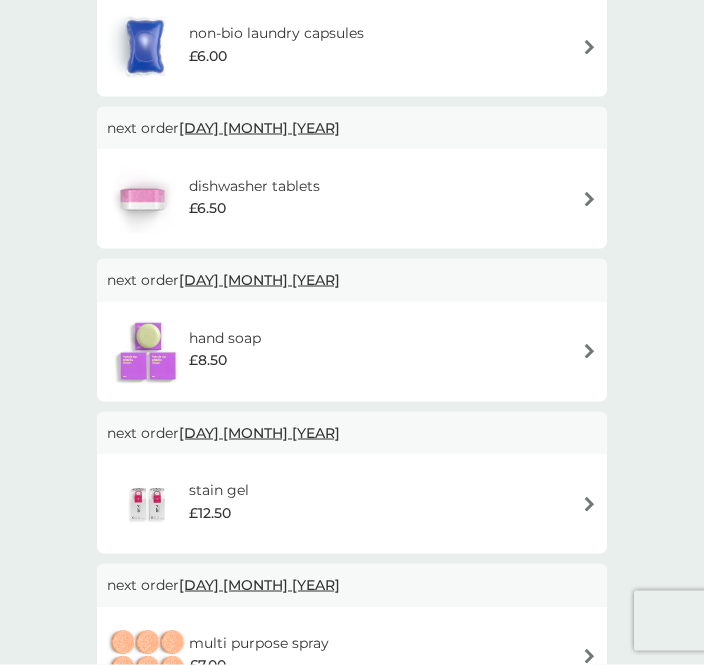 scroll, scrollTop: 397, scrollLeft: 0, axis: vertical 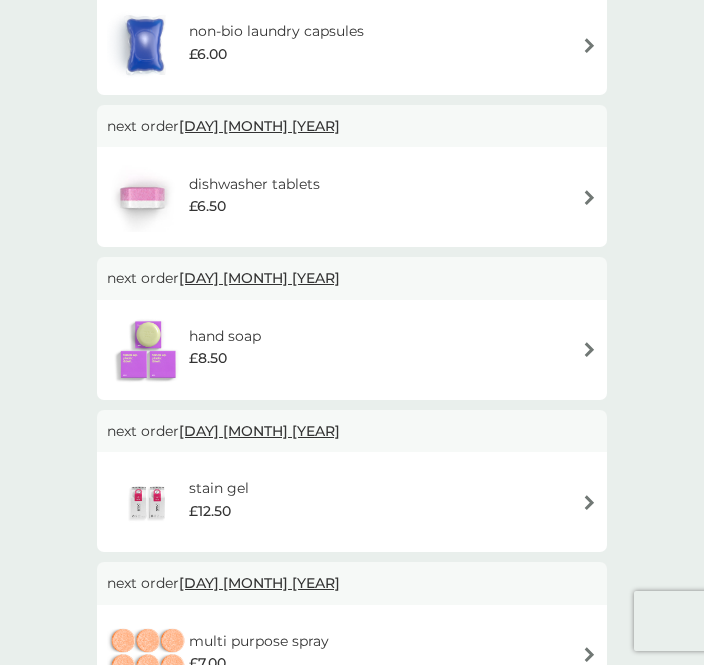 click on "hand soap £8.50" at bounding box center [352, 350] 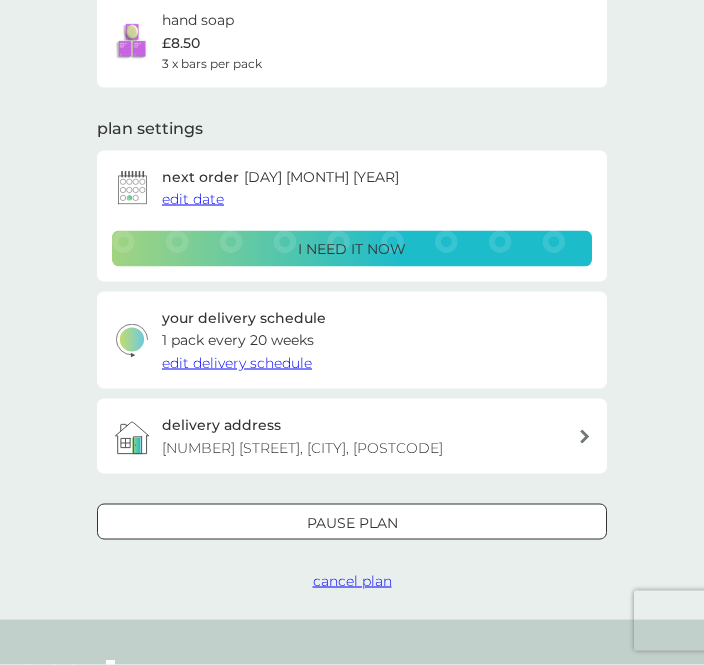 scroll, scrollTop: 156, scrollLeft: 0, axis: vertical 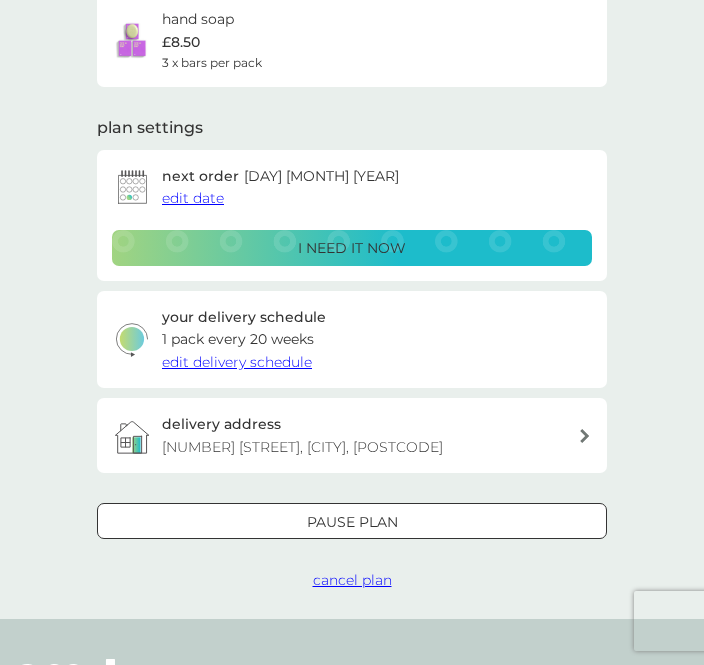 click on "edit date" at bounding box center (193, 198) 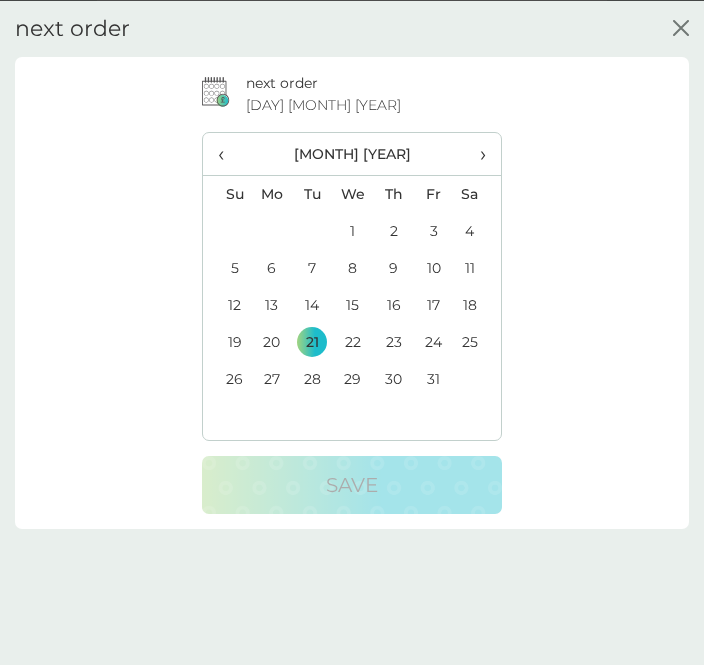 click on "›" at bounding box center [477, 153] 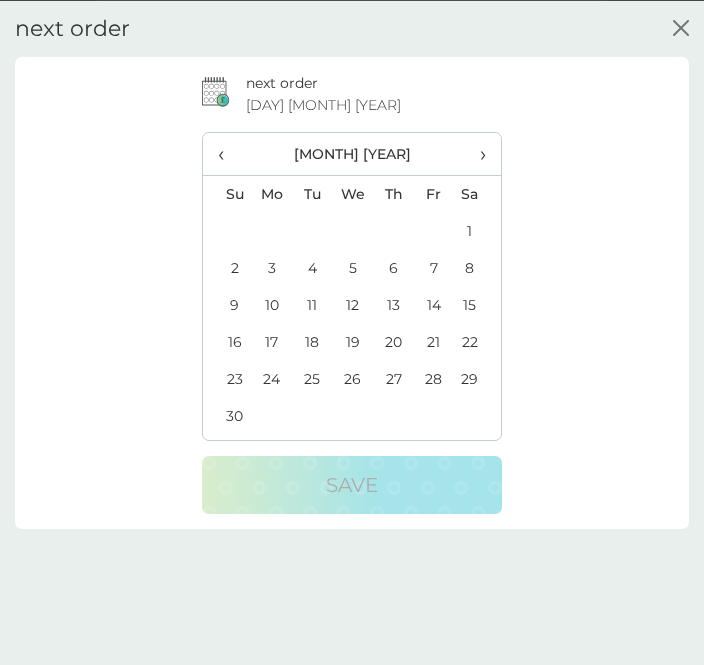 click on "›" at bounding box center [477, 153] 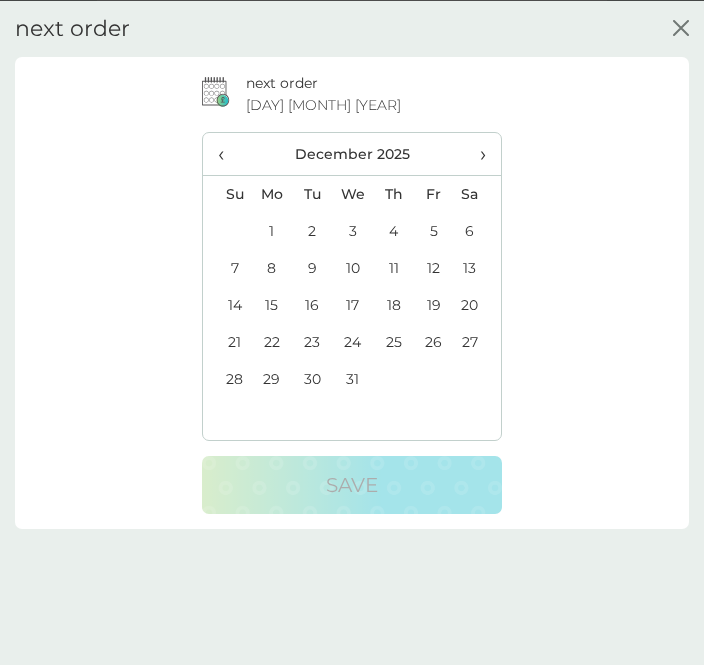 click on "›" at bounding box center (477, 153) 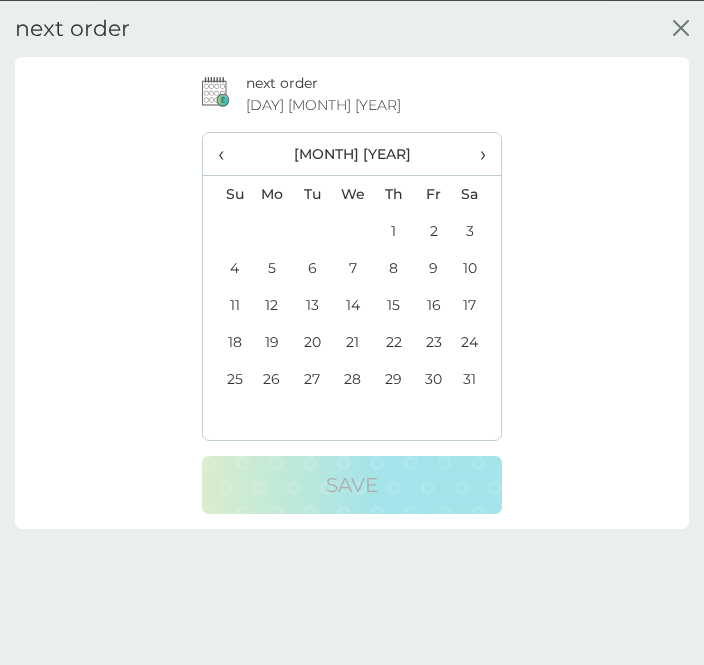 click on "›" at bounding box center (477, 153) 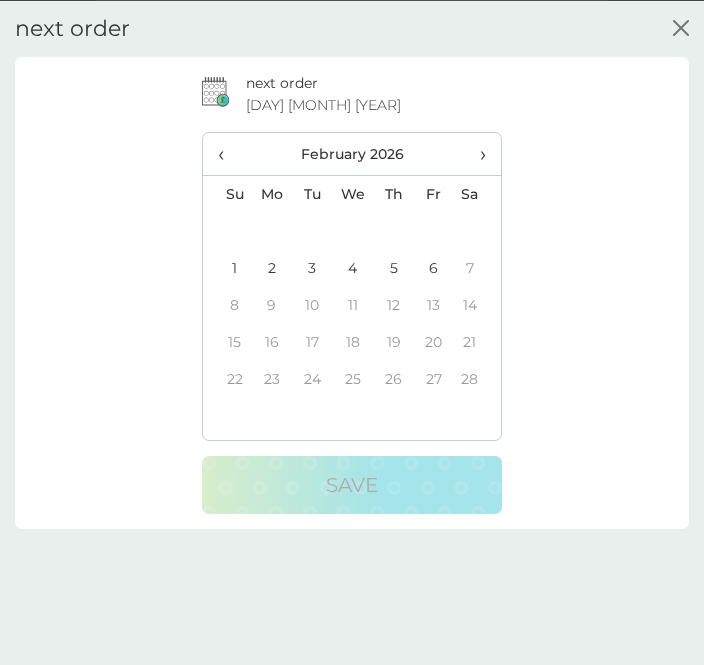 click on "4" at bounding box center [353, 267] 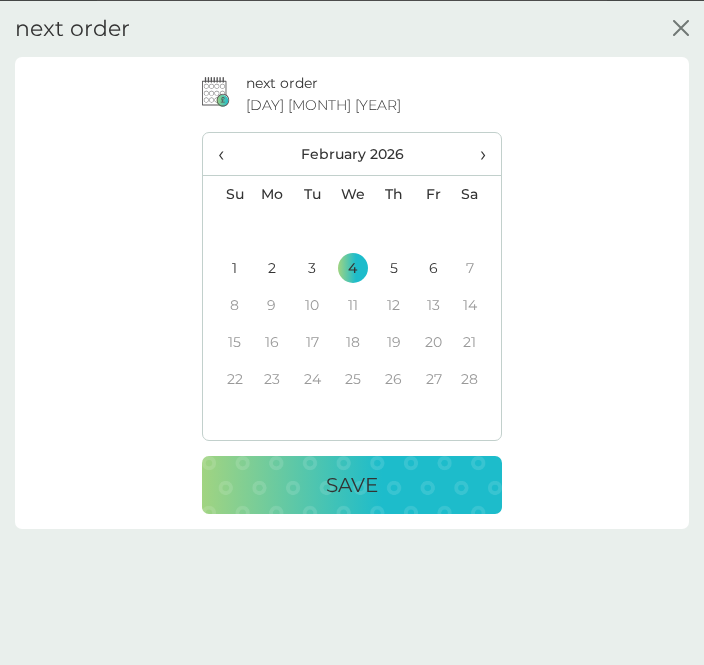 click on "Save" at bounding box center (352, 484) 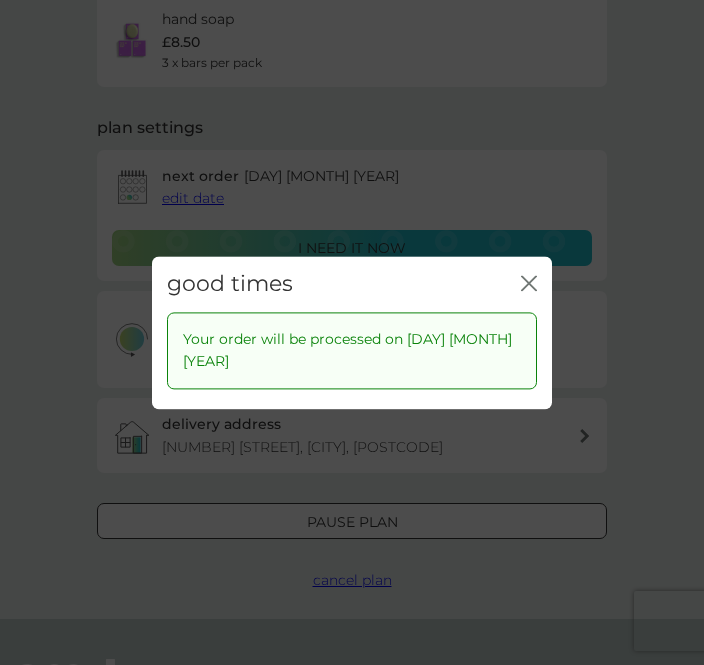 click on "close" 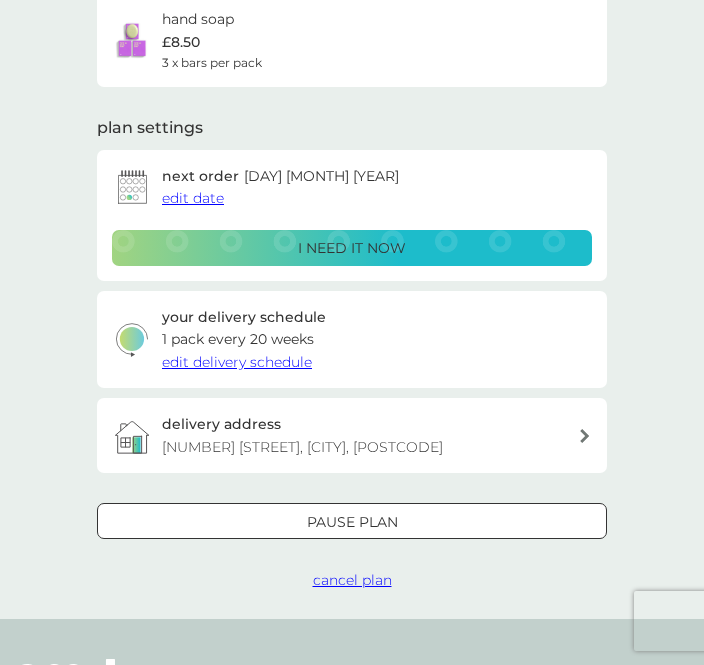click on "edit delivery schedule" at bounding box center [237, 362] 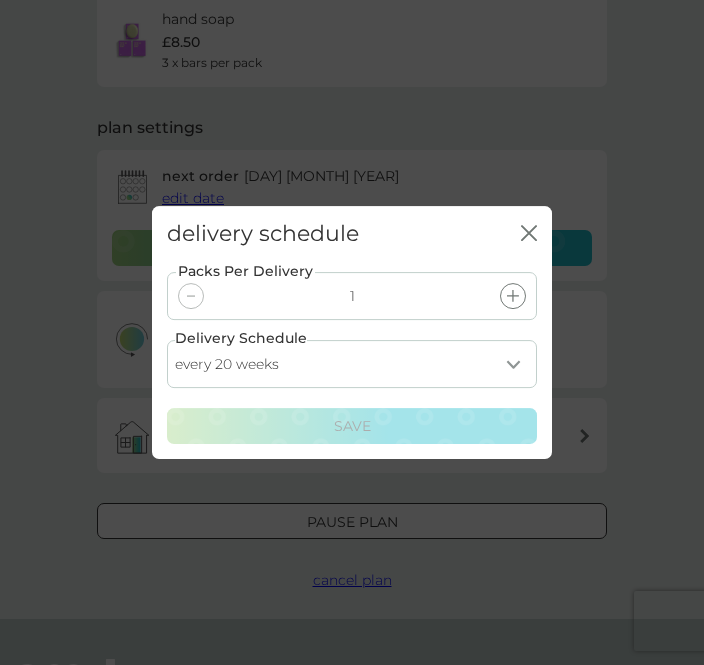 click on "every 1 week every 2 weeks every 3 weeks every 4 weeks every 5 weeks every 6 weeks every 7 weeks every 8 weeks every 9 weeks every 10 weeks every 11 weeks every 12 weeks every 13 weeks every 14 weeks every 15 weeks every 16 weeks every 17 weeks every 18 weeks every 19 weeks every 20 weeks every 21 weeks every 22 weeks every 23 weeks every 24 weeks every 25 weeks every 26 weeks" at bounding box center [352, 364] 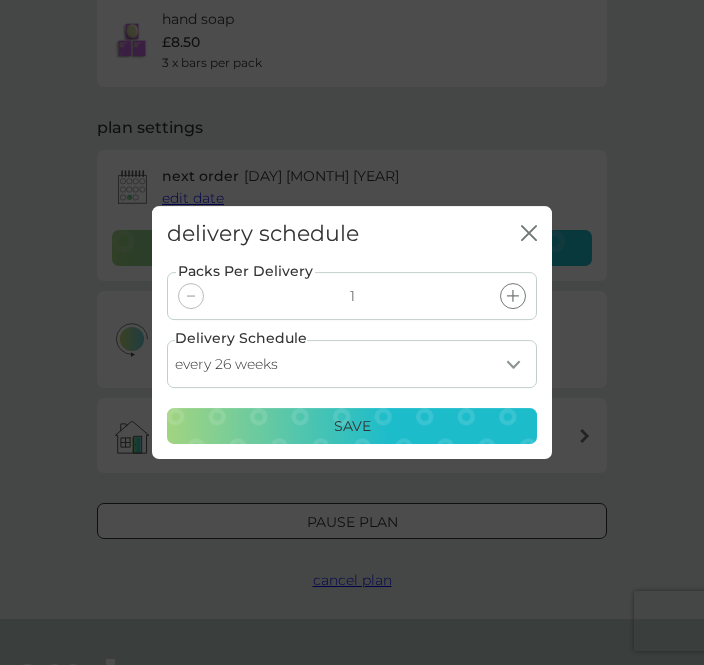 click on "Save" at bounding box center [352, 426] 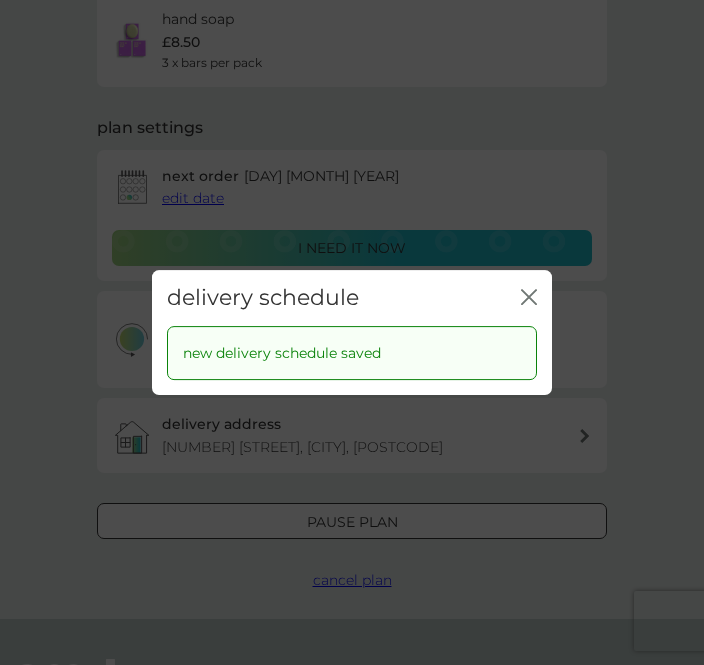 click on "delivery schedule close" at bounding box center [352, 298] 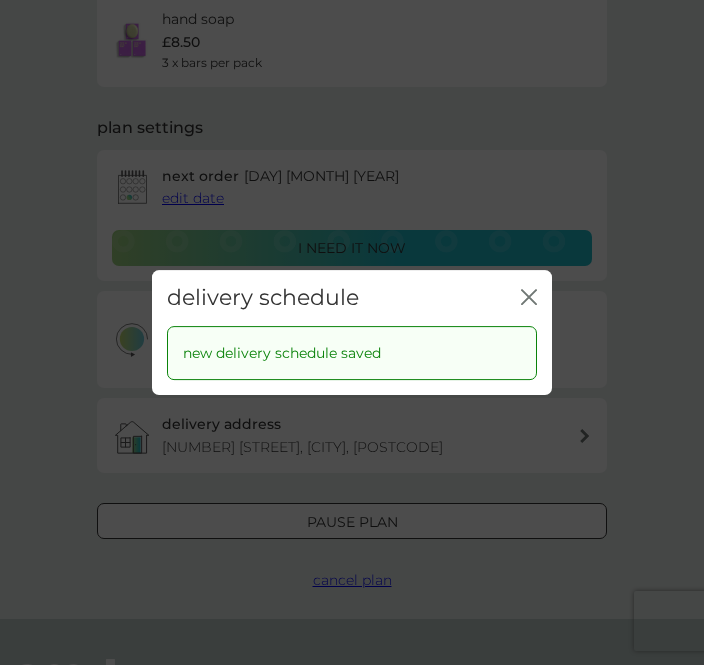 click 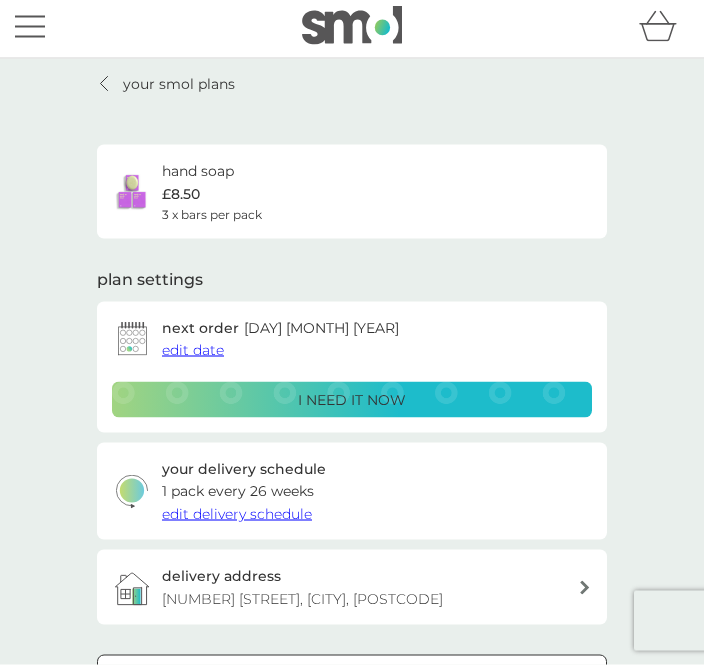 scroll, scrollTop: 0, scrollLeft: 0, axis: both 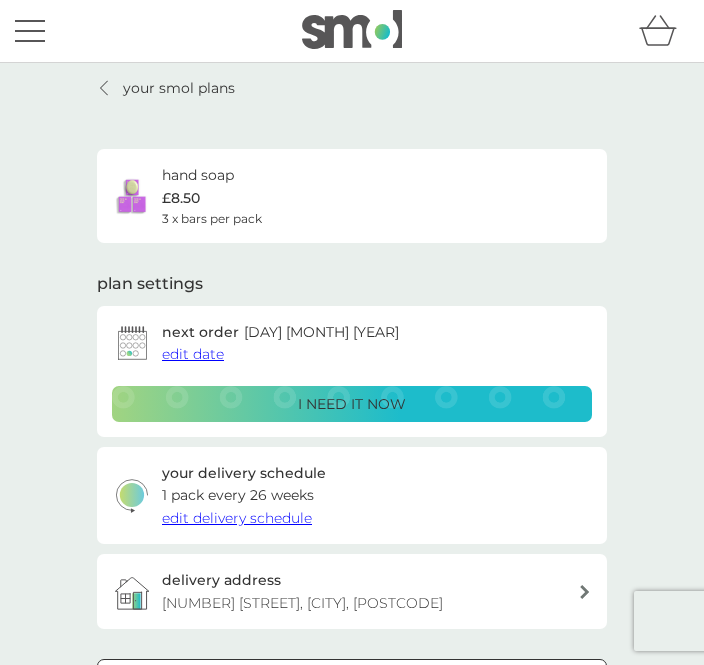click on "your smol plans" at bounding box center (179, 88) 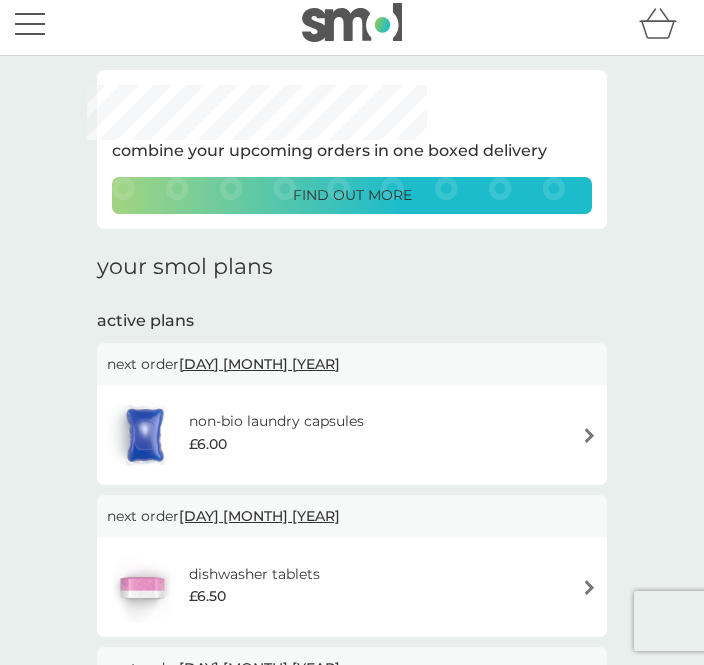 scroll, scrollTop: 0, scrollLeft: 0, axis: both 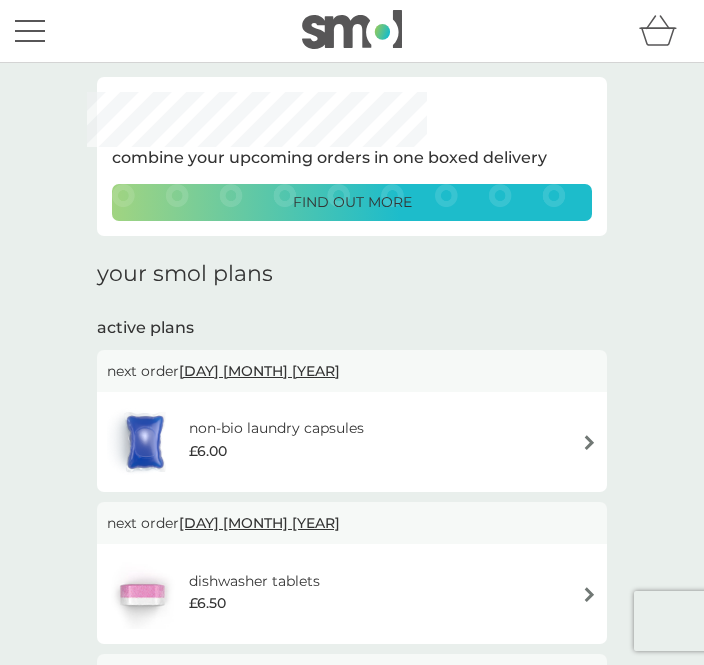 click on "find out more" at bounding box center [352, 202] 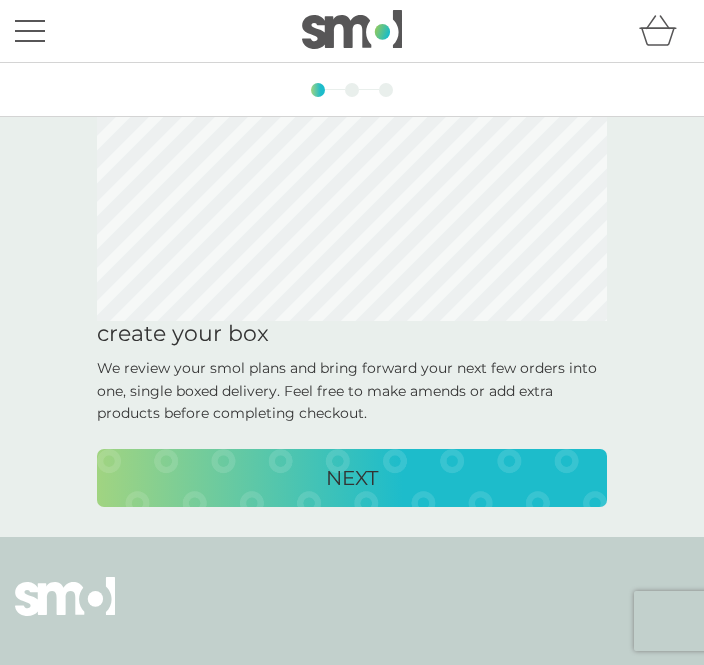 click on "NEXT" at bounding box center [352, 478] 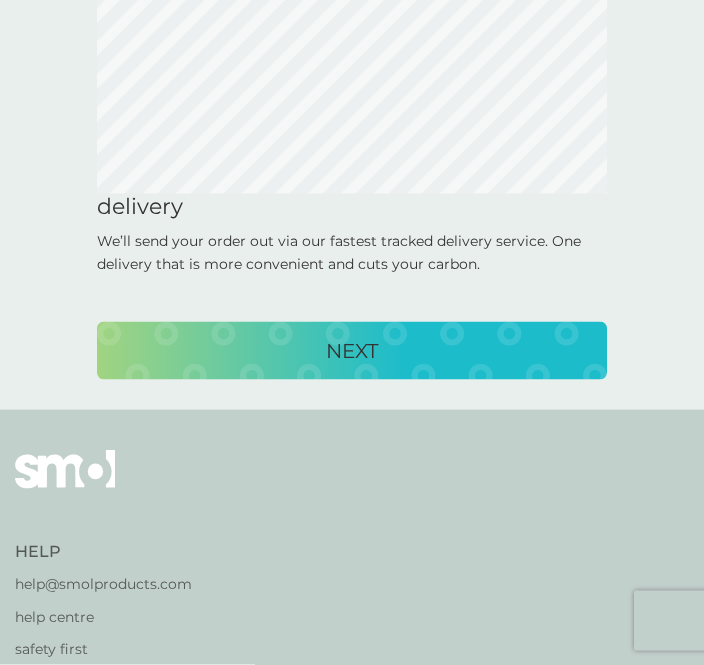 scroll, scrollTop: 128, scrollLeft: 0, axis: vertical 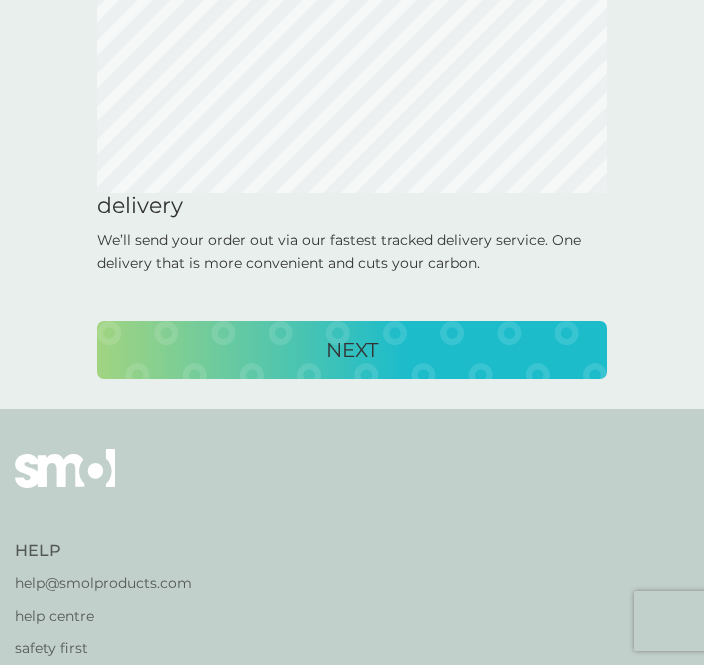 click on "NEXT" at bounding box center (352, 350) 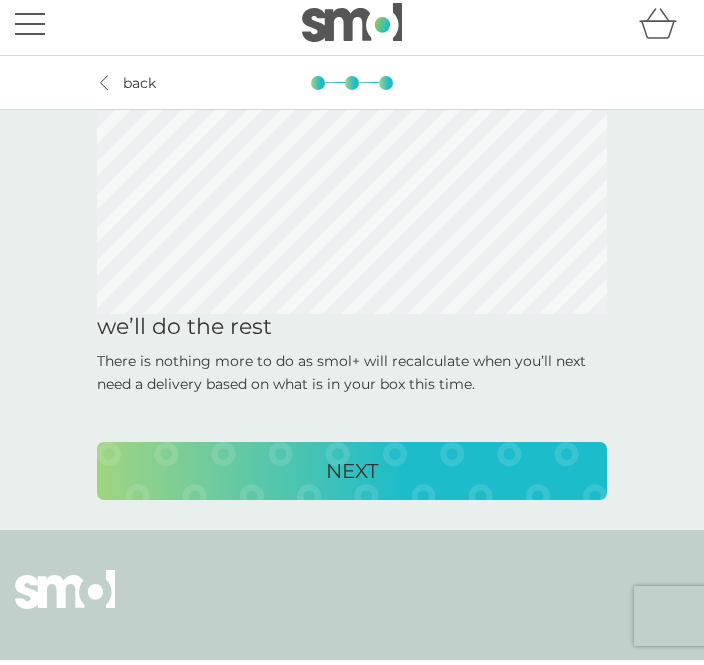 scroll, scrollTop: 0, scrollLeft: 0, axis: both 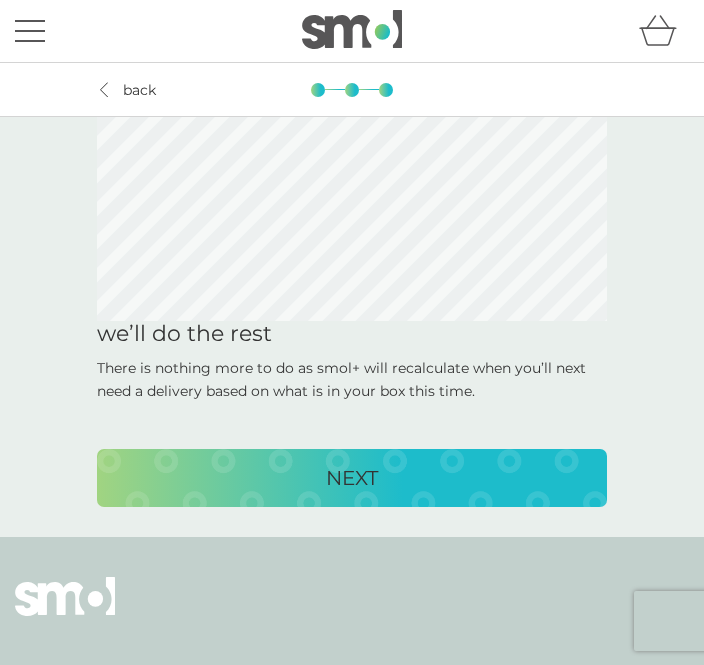 click at bounding box center (30, 31) 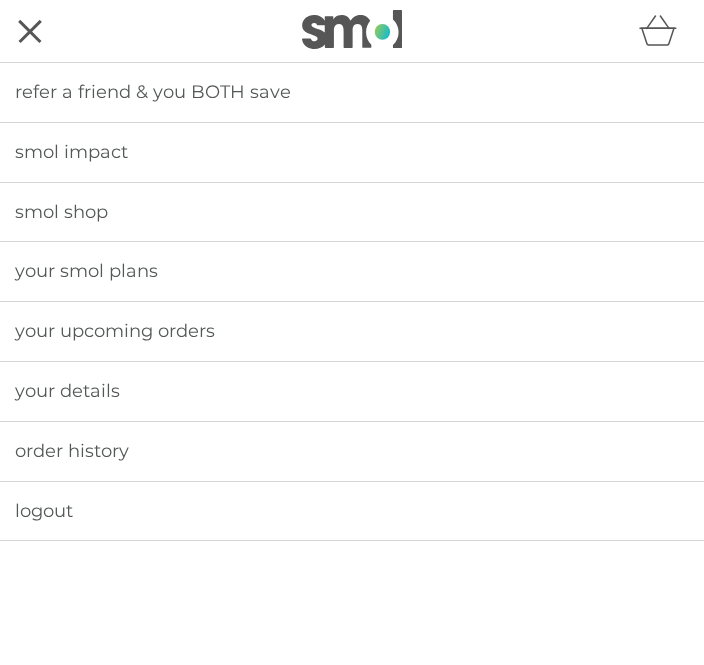 click on "logout" at bounding box center [44, 511] 